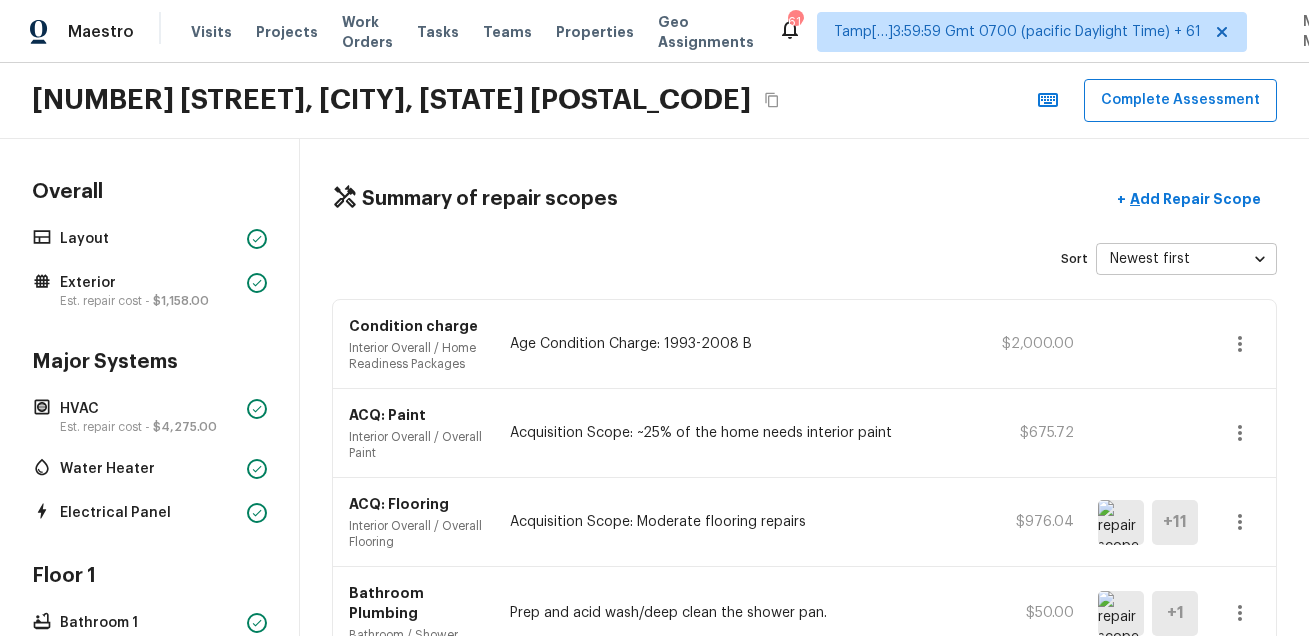 scroll, scrollTop: 0, scrollLeft: 0, axis: both 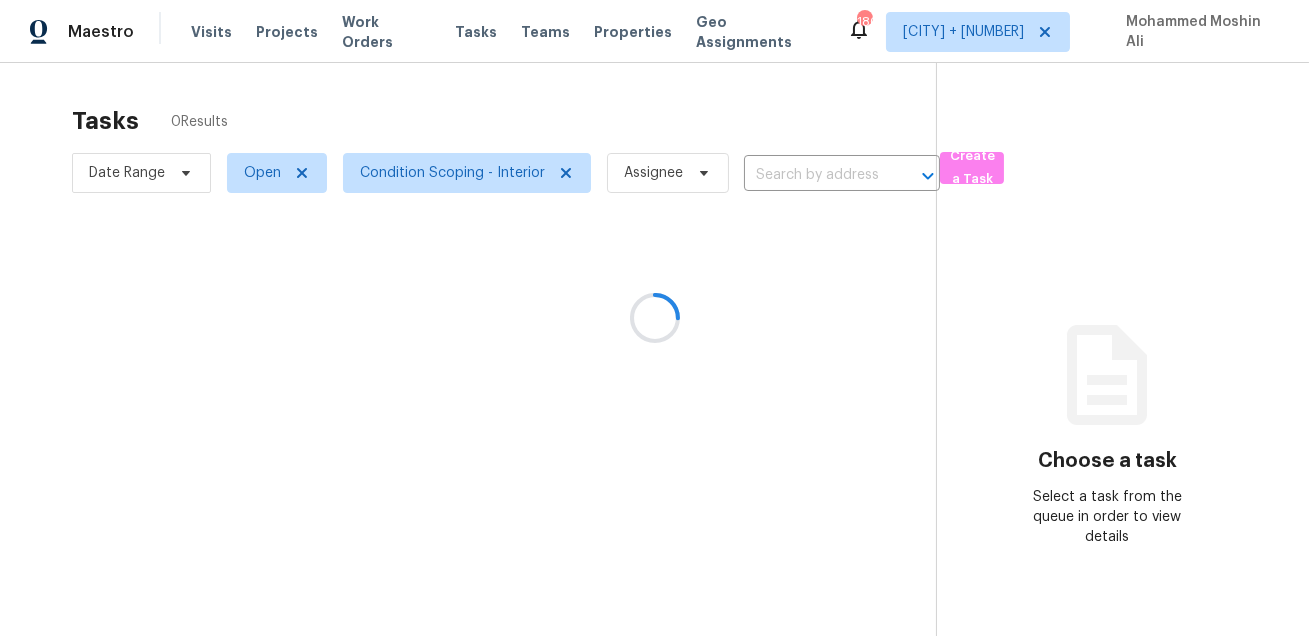 click at bounding box center (654, 318) 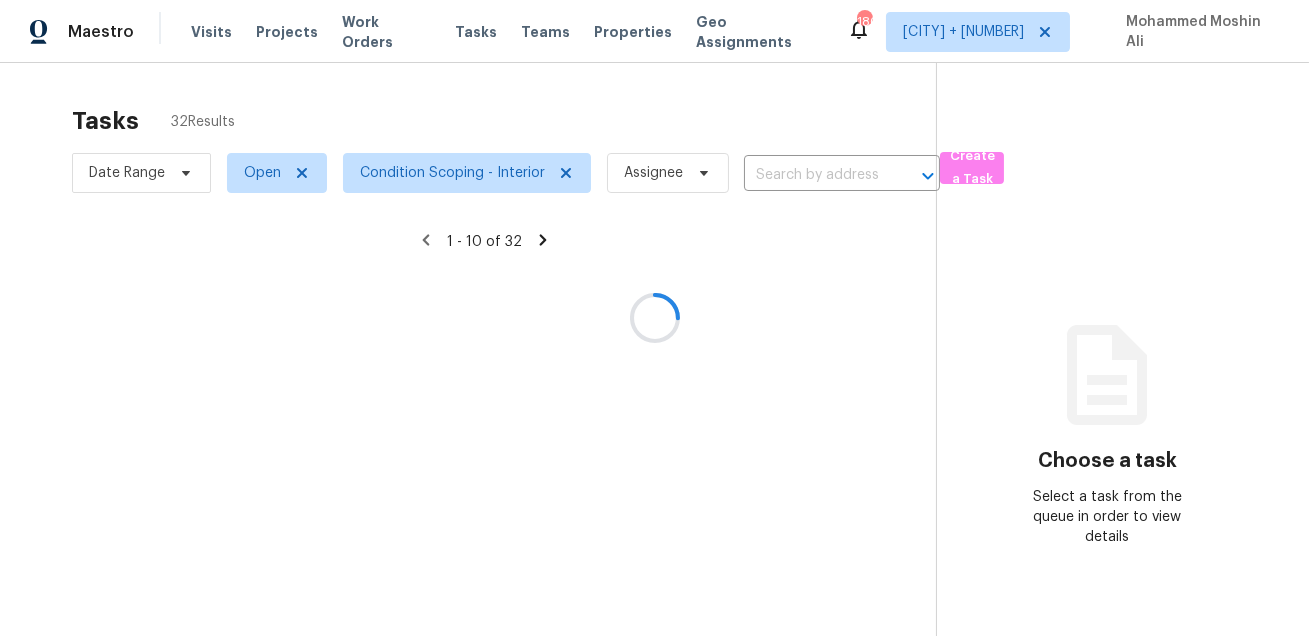 click at bounding box center [654, 318] 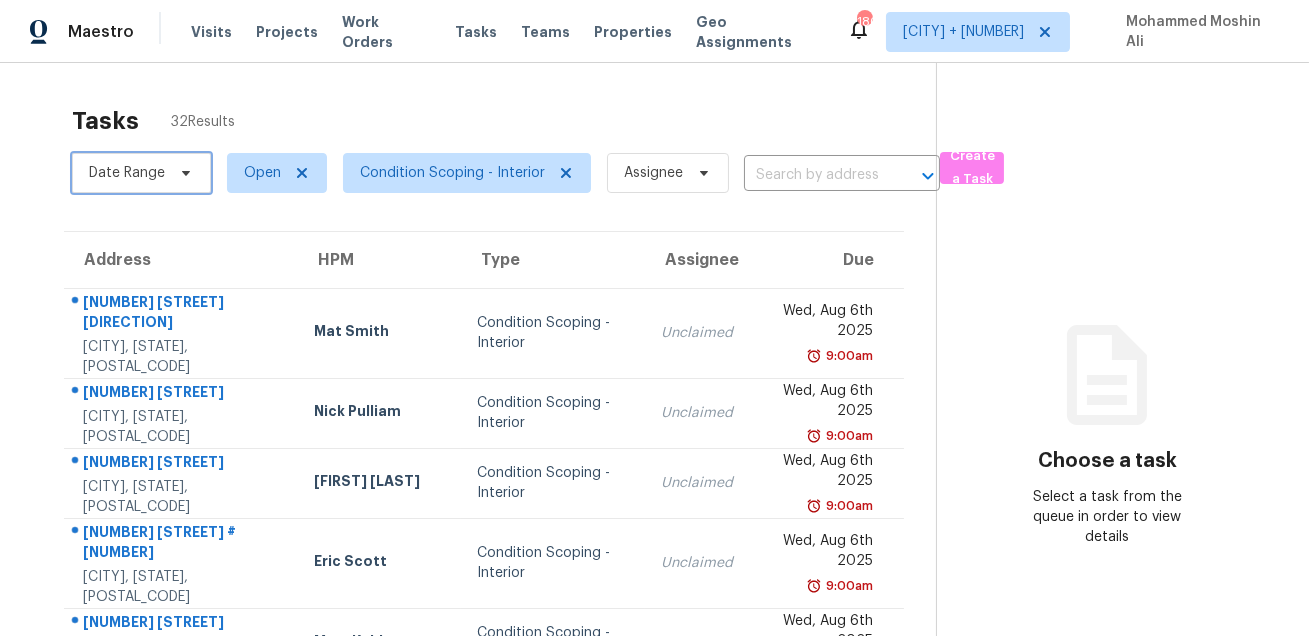 click at bounding box center [183, 173] 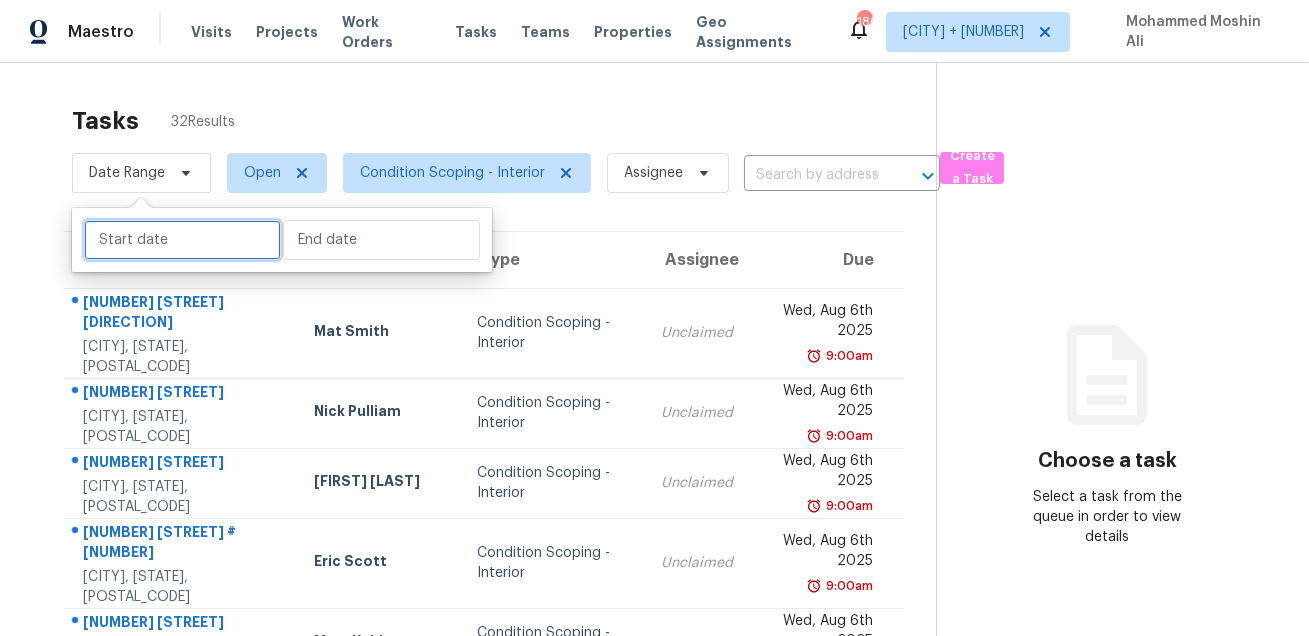select on "7" 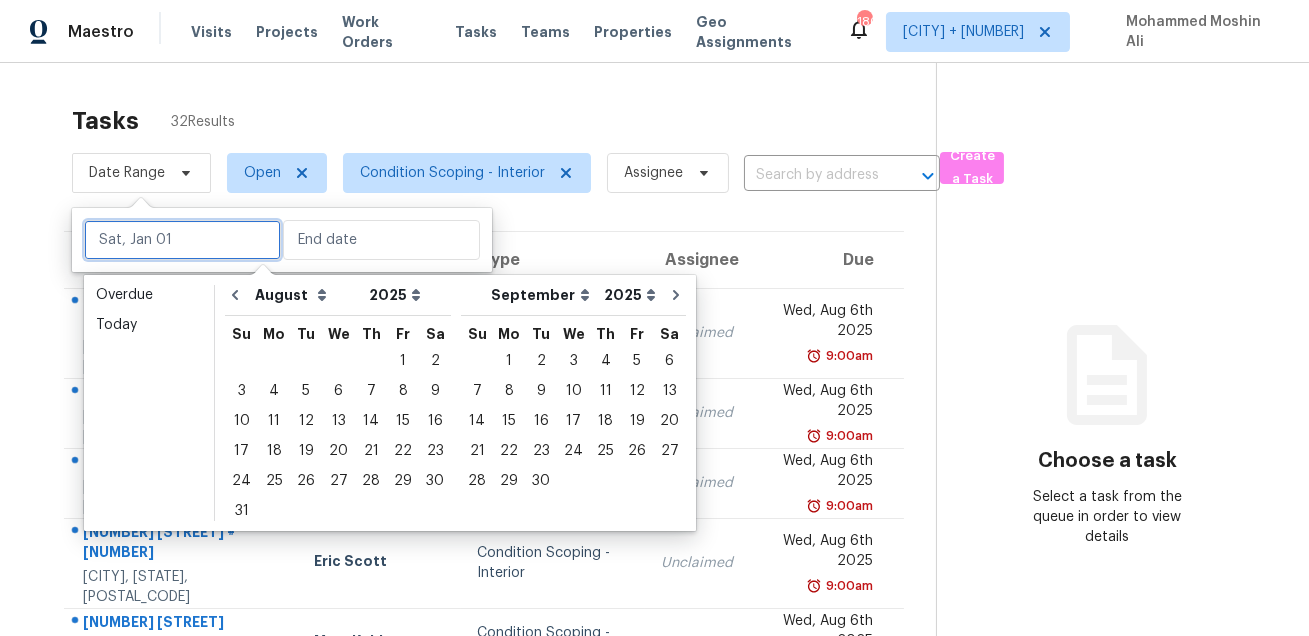 click at bounding box center (182, 240) 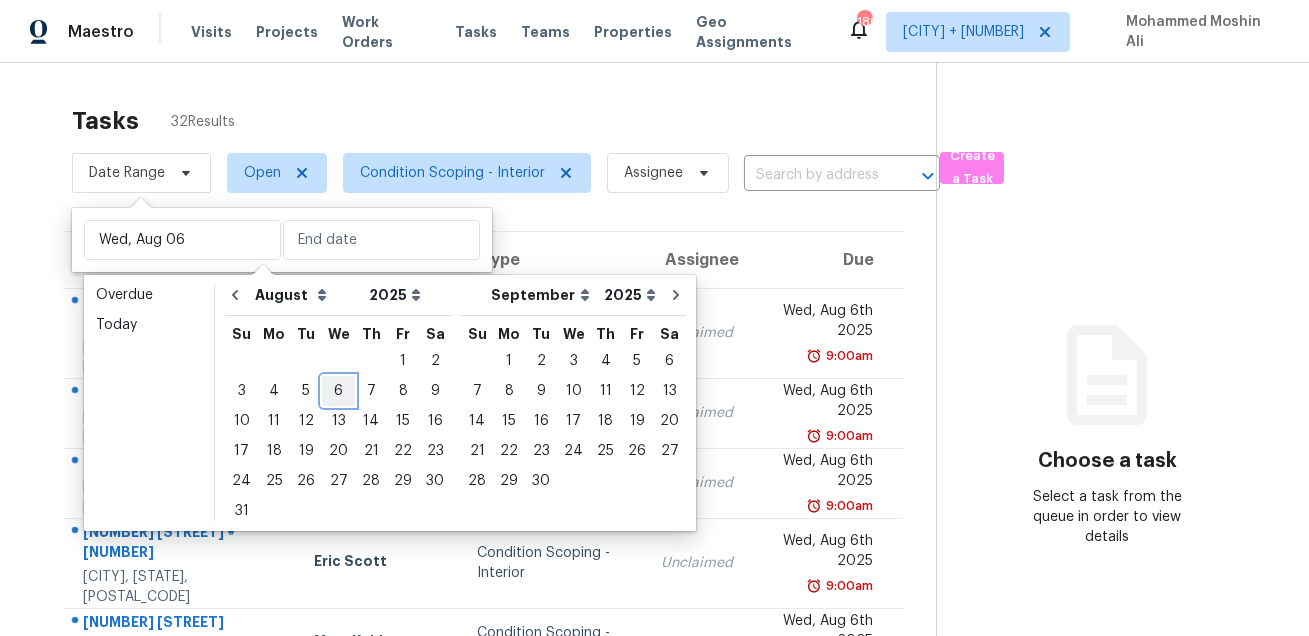 click on "6" at bounding box center [338, 391] 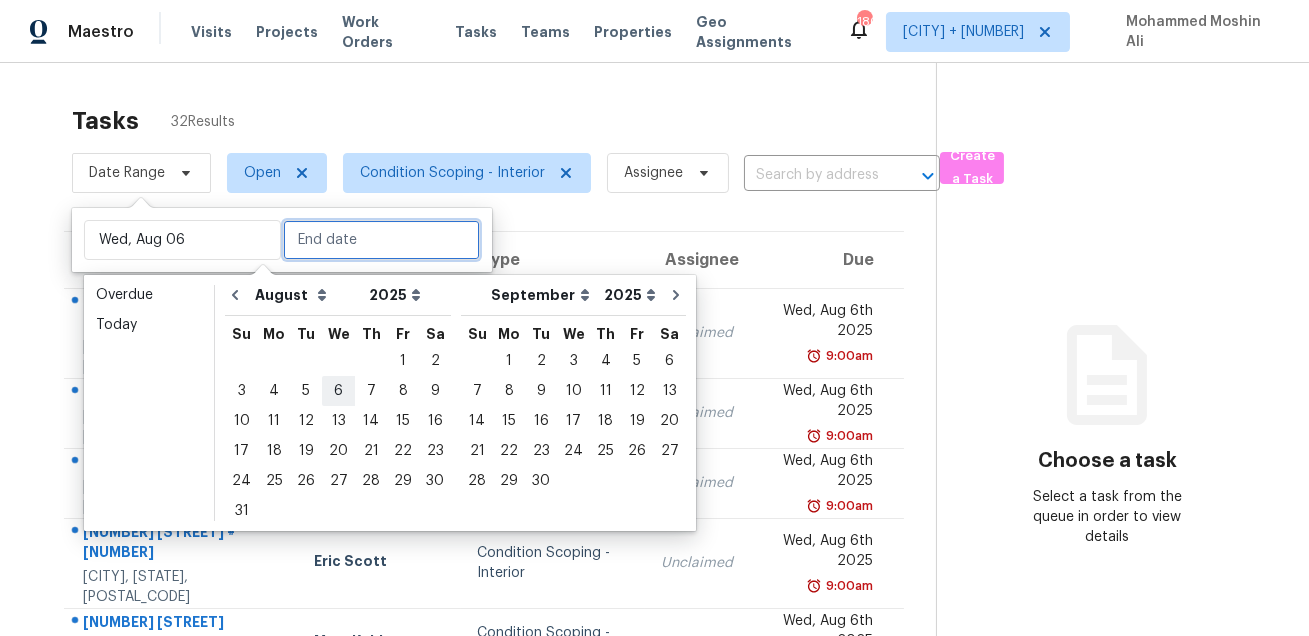 type on "Wed, Aug 06" 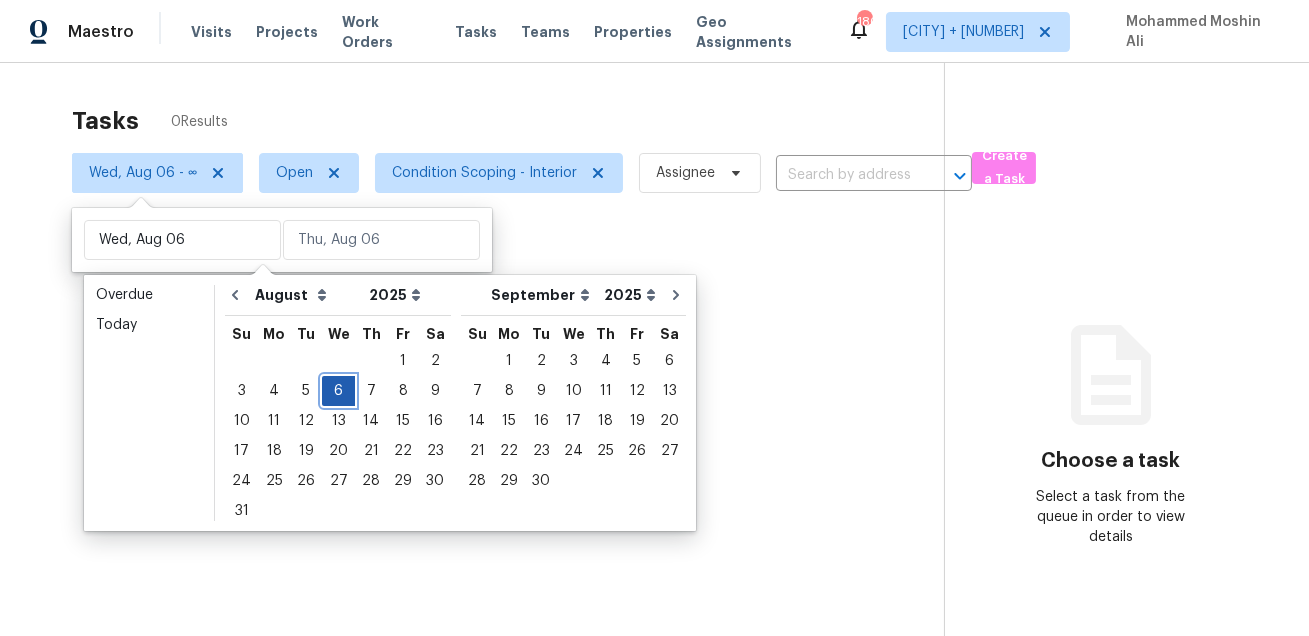 click on "6" at bounding box center [338, 391] 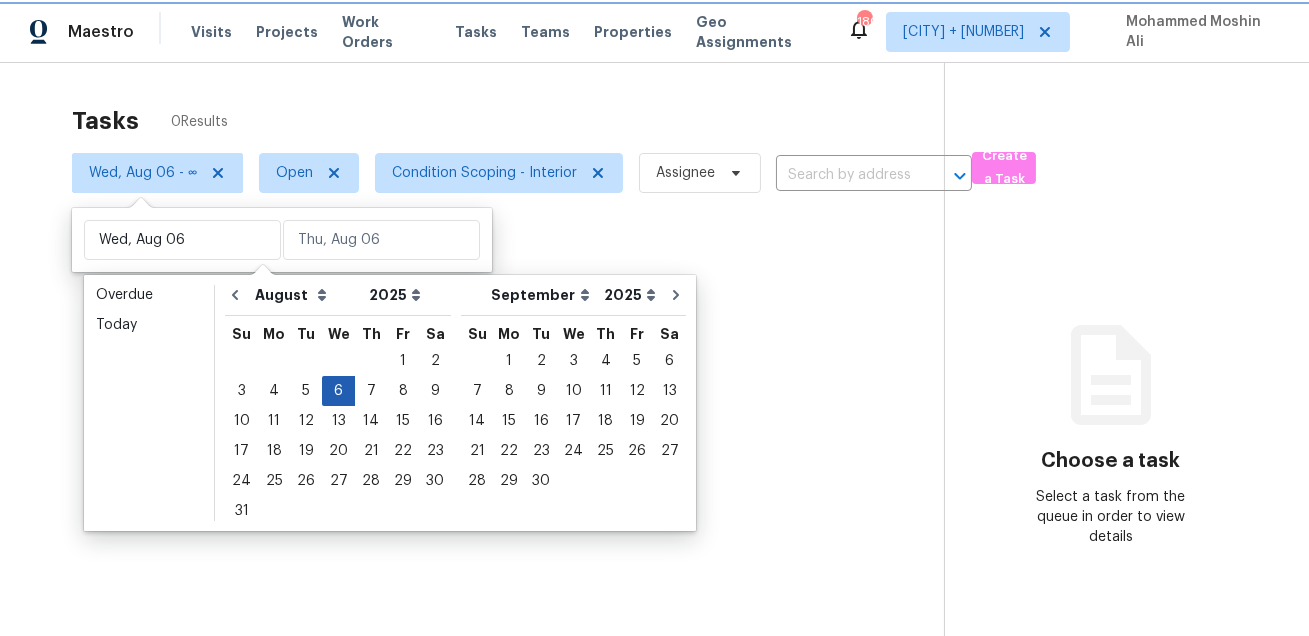 type on "Wed, Aug 06" 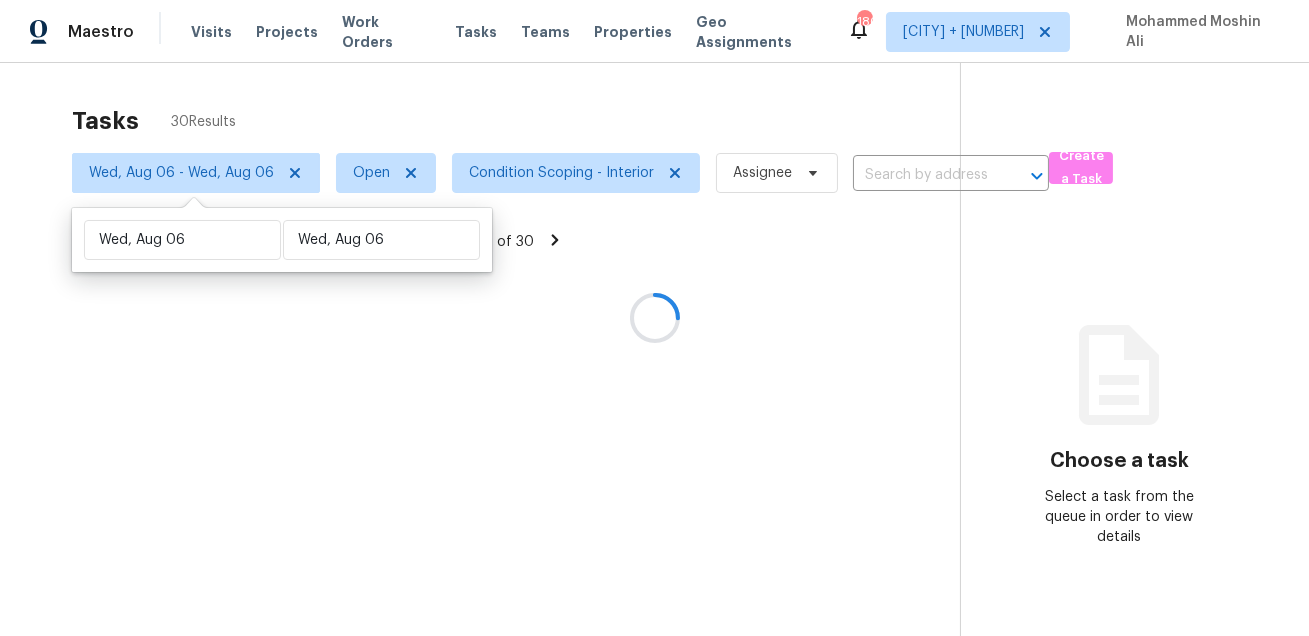 click at bounding box center [654, 318] 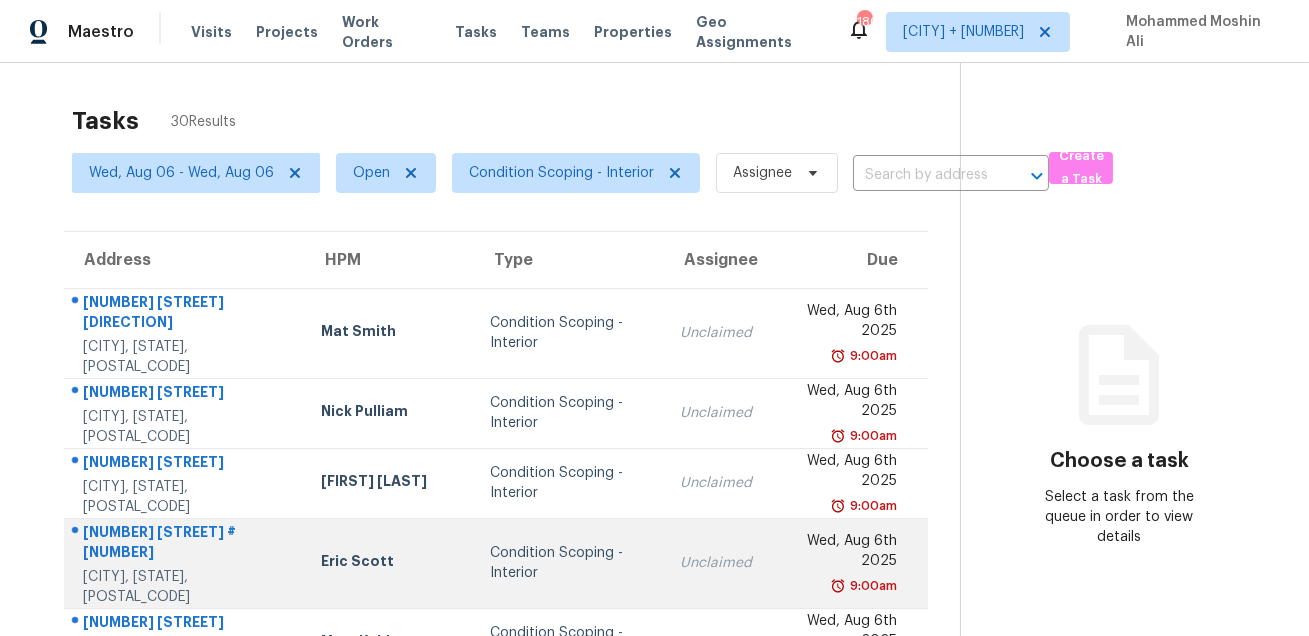 drag, startPoint x: 74, startPoint y: 304, endPoint x: 688, endPoint y: 548, distance: 660.7057 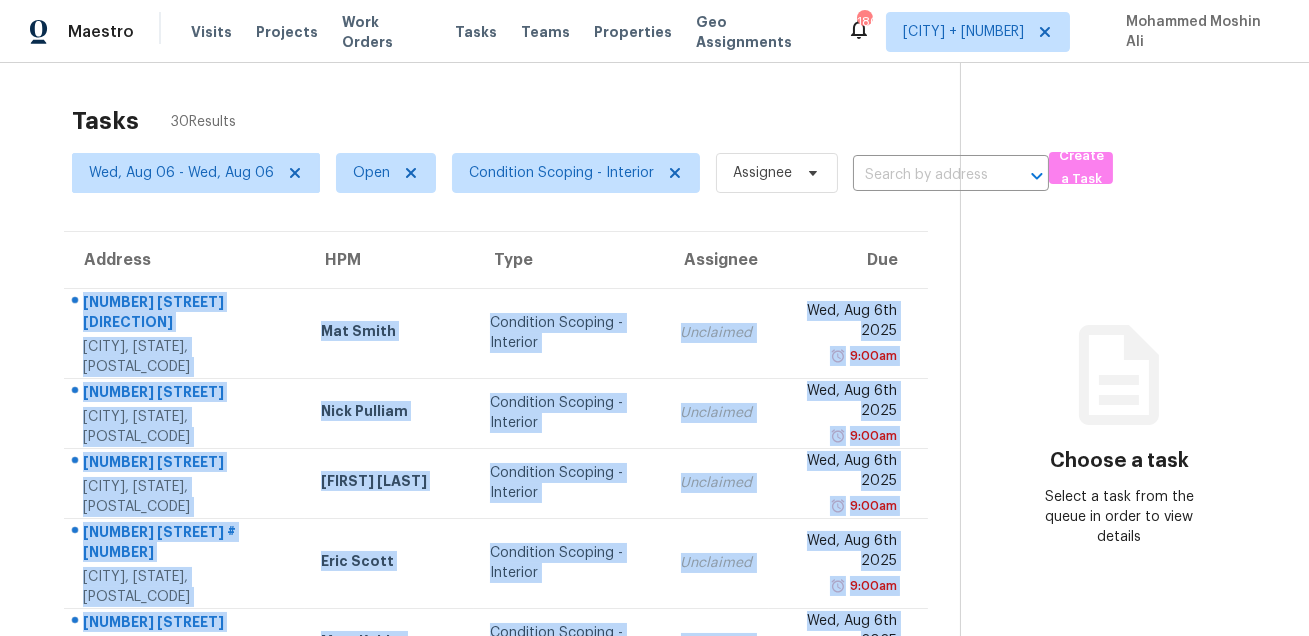 scroll, scrollTop: 405, scrollLeft: 0, axis: vertical 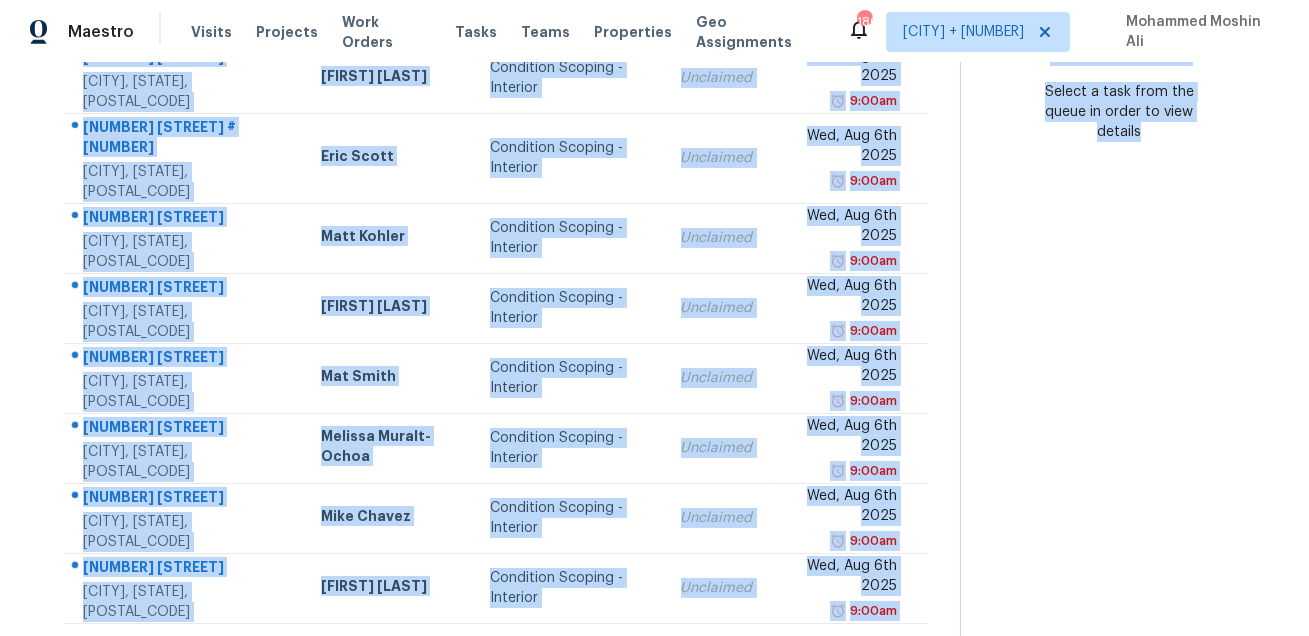 drag, startPoint x: 74, startPoint y: 297, endPoint x: 970, endPoint y: 541, distance: 928.6291 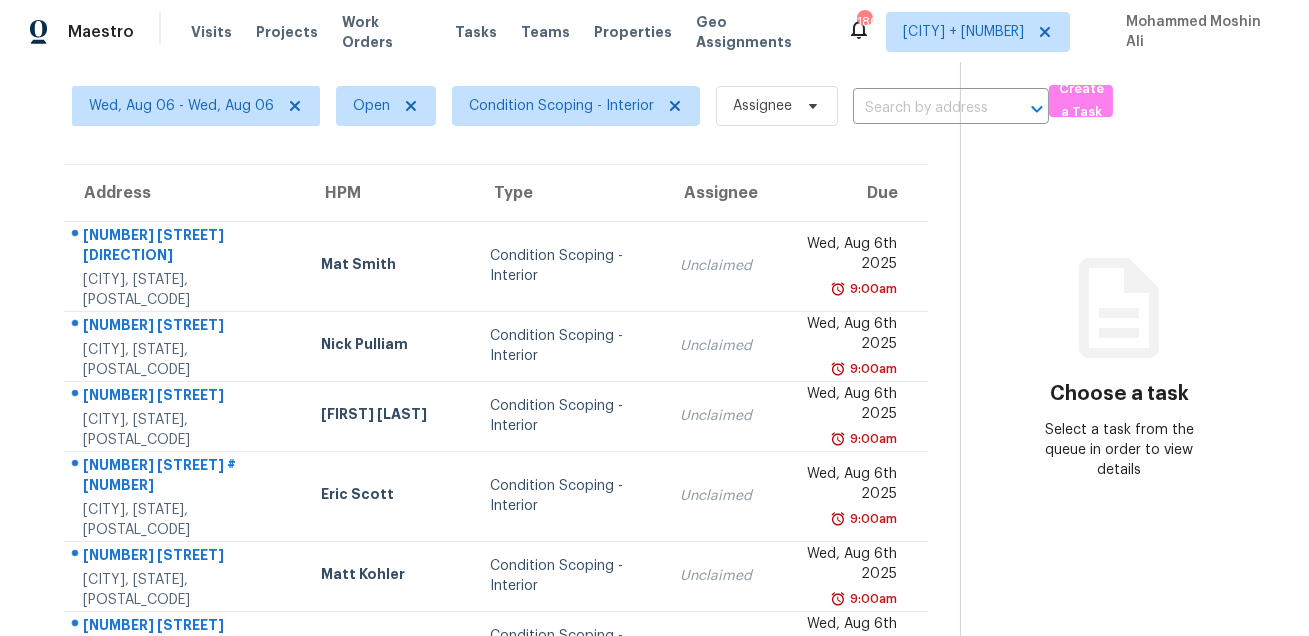 scroll, scrollTop: 22, scrollLeft: 0, axis: vertical 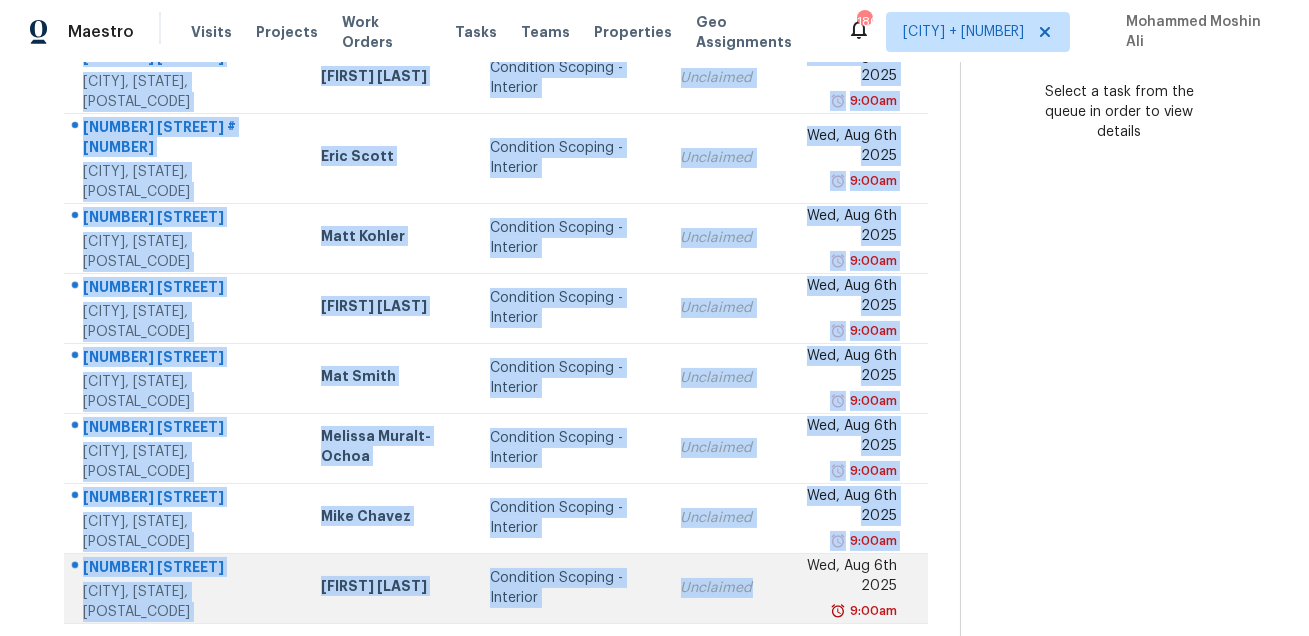 drag, startPoint x: 78, startPoint y: 280, endPoint x: 738, endPoint y: 551, distance: 713.47107 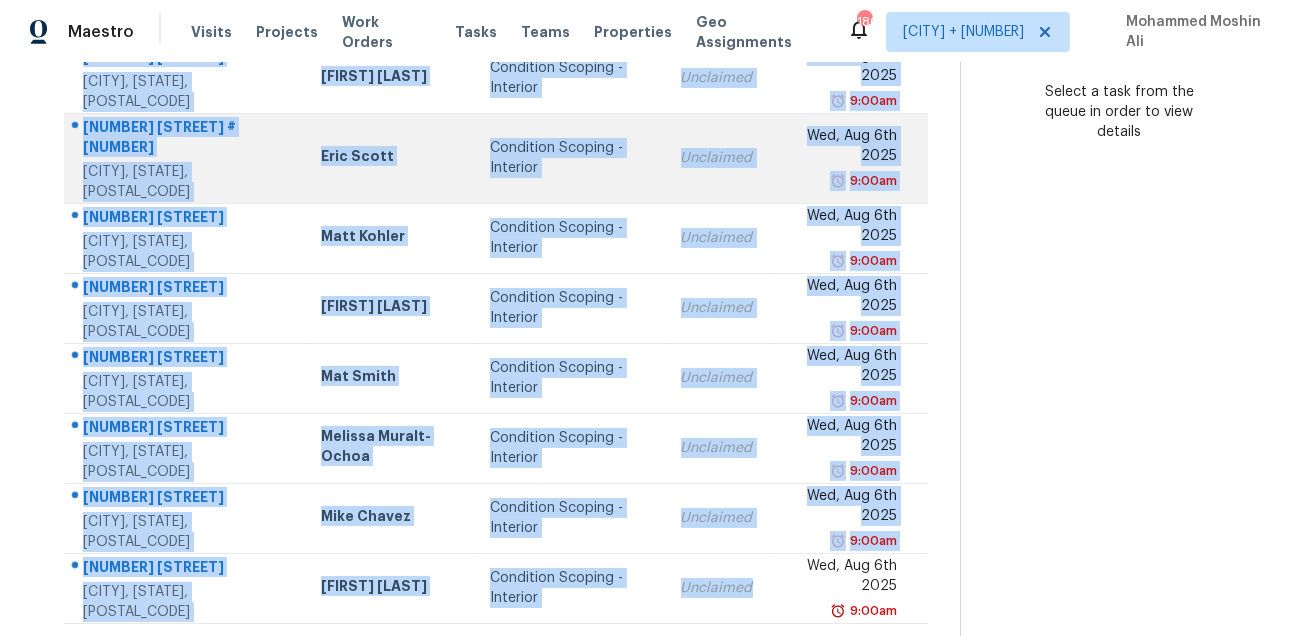 copy on "[NUMBER] [STREET]   [CITY], [STATE], [POSTAL_CODE] [FIRST] [LAST] Condition Scoping - Interior Unclaimed Wed, Aug 6th 2025 9:00am [NUMBER] [STREET]   [CITY], [STATE], [POSTAL_CODE] [FIRST] [LAST] Condition Scoping - Interior Unclaimed Wed, Aug 6th 2025 9:00am [NUMBER] [STREET]   [CITY], [STATE], [POSTAL_CODE] [FIRST] [LAST] Condition Scoping - Interior Unclaimed Wed, Aug 6th 2025 9:00am [NUMBER] [STREET] [POSTAL_CODE] [FIRST] [LAST] Condition Scoping - Interior Unclaimed Wed, Aug 6th 2025 9:00am [NUMBER] [STREET]   [CITY], [STATE], [POSTAL_CODE] [FIRST] [LAST] Condition Scoping - Interior Unclaimed Wed, Aug 6th 2025 9:00am [NUMBER] [STREET]   [CITY], [STATE], [POSTAL_CODE] [FIRST] [LAST] Condition Scoping - Interior Unclaimed Wed, Aug 6th 2025 9:00am [NUMBER] [STREET]   [CITY], [STATE], [POSTAL_CODE] [FIRST] [LAST] Condition Scoping - Interior Unclaimed Wed, Aug 6th 2025 9:00am [NUMBER] [STREET]   [CITY], [STATE], [POSTAL_CODE] [FIRST] [LAST] Condition Scoping - Interior Unclaimed Wed, Aug 6th 2025 9:00am [NUMBER] [STREET]   [CITY], [STATE], [POSTAL_CODE] [FIRST] [LAST] Condition Scoping - In..." 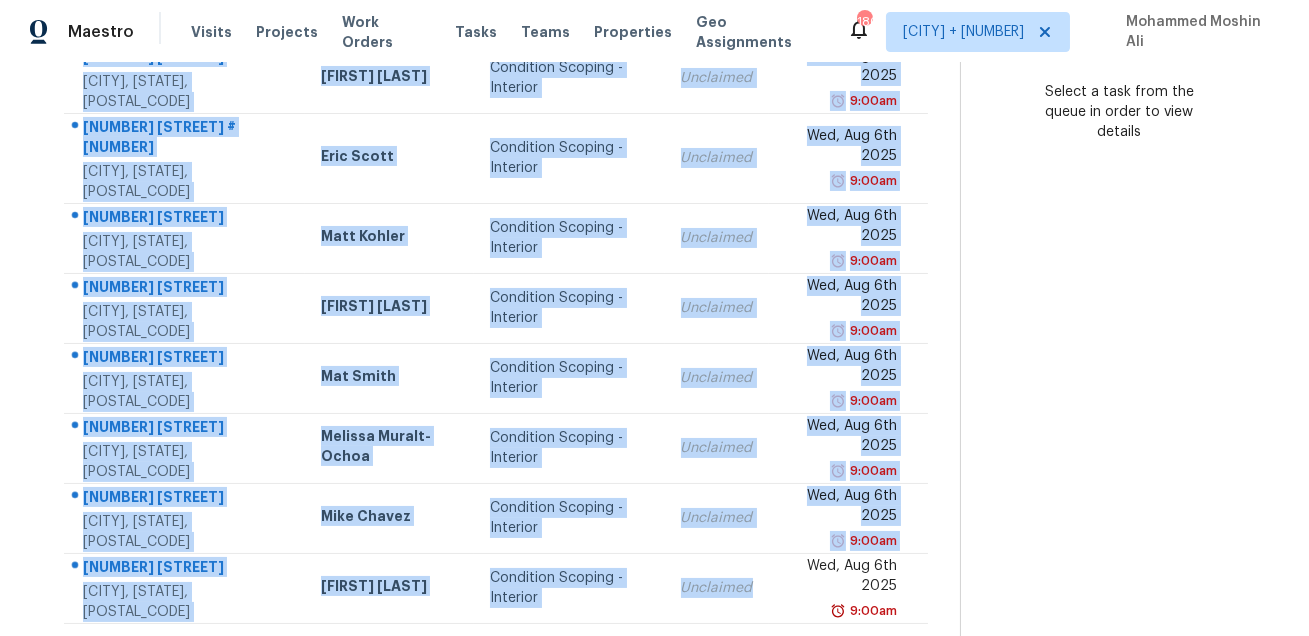 click 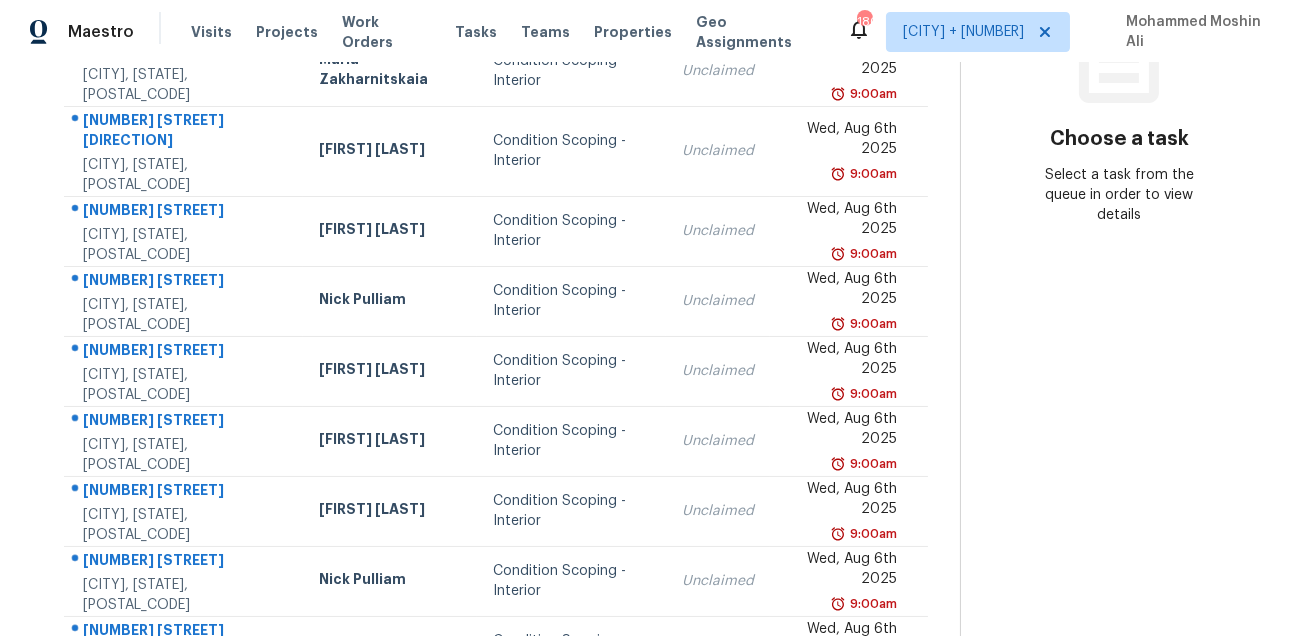 scroll, scrollTop: 135, scrollLeft: 0, axis: vertical 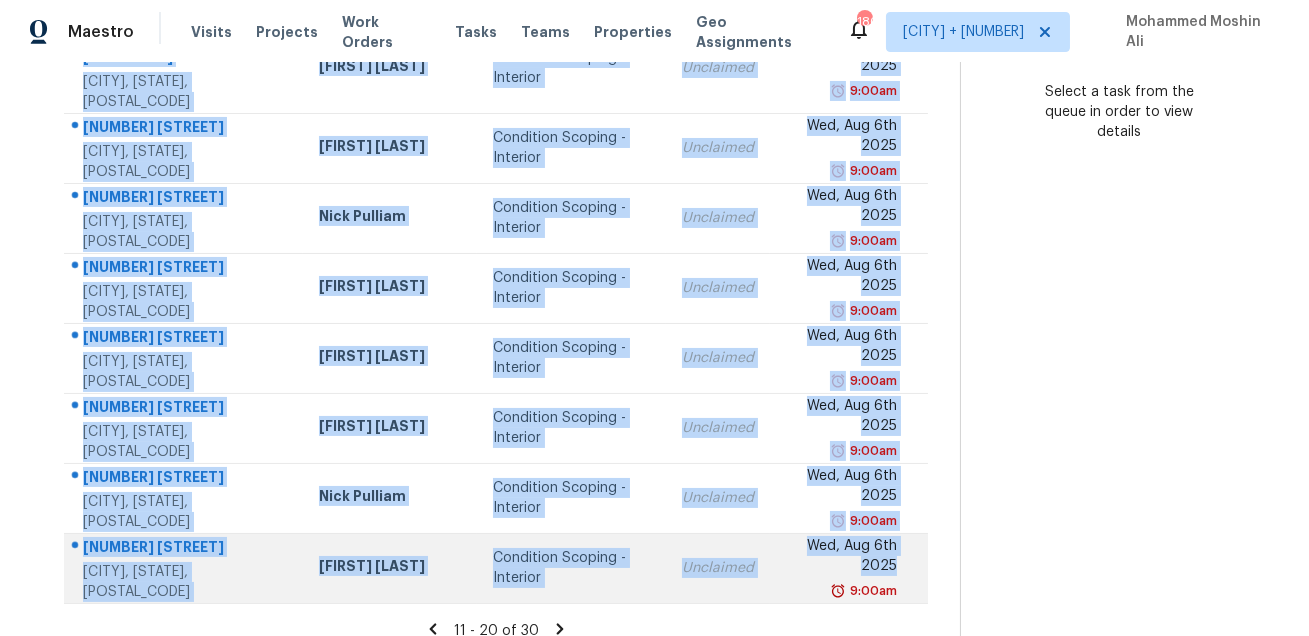 drag, startPoint x: 75, startPoint y: 157, endPoint x: 774, endPoint y: 579, distance: 816.5078 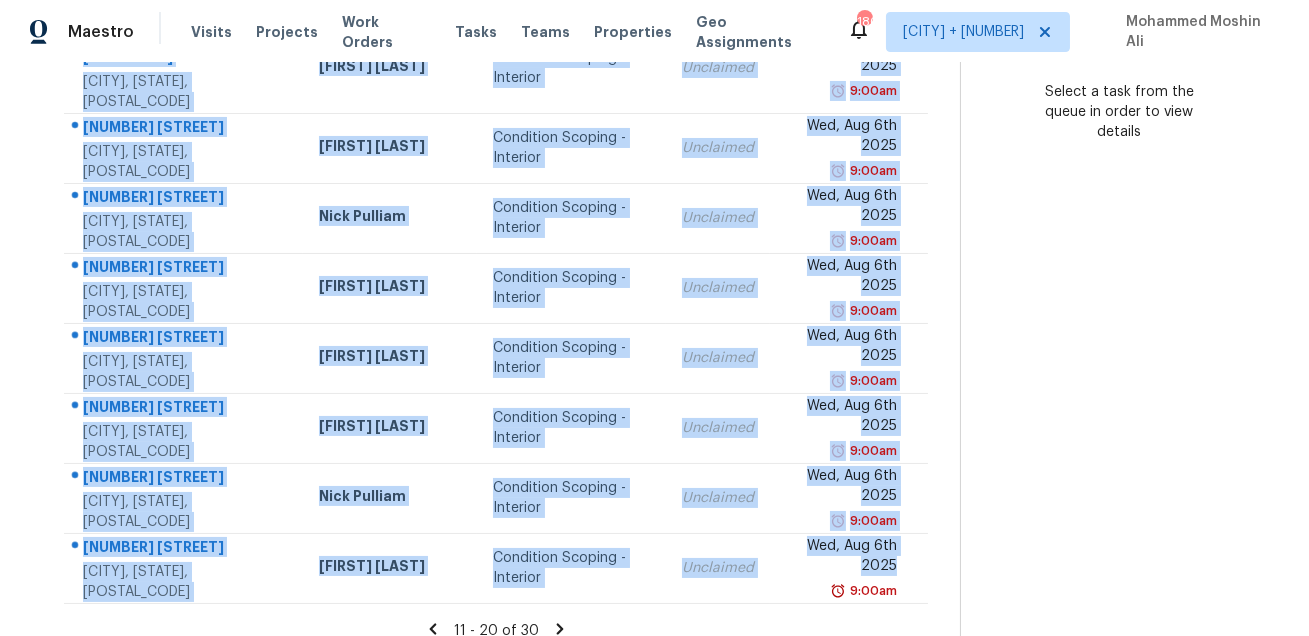 click 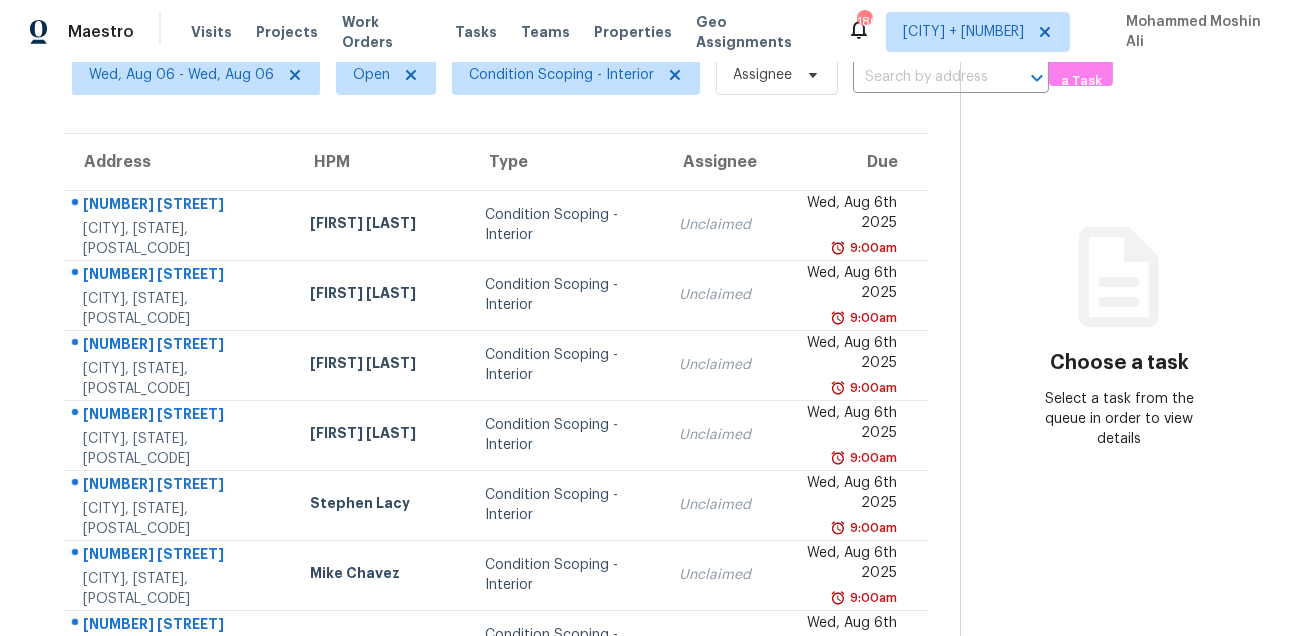 scroll, scrollTop: 0, scrollLeft: 0, axis: both 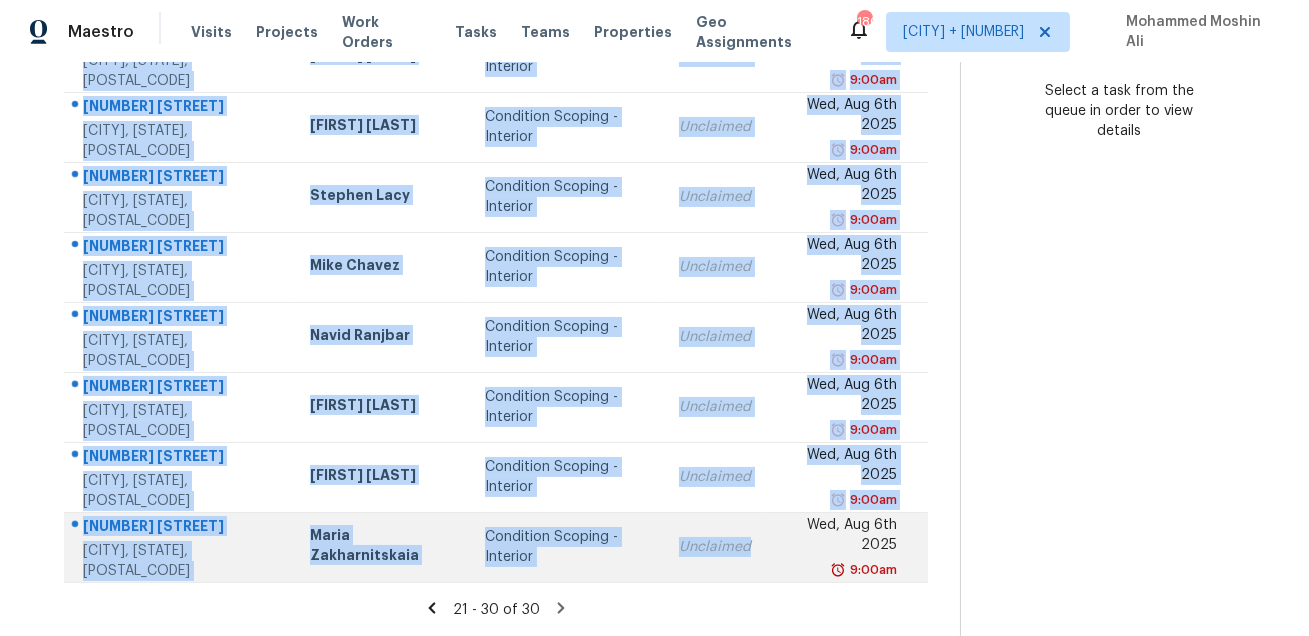 drag, startPoint x: 85, startPoint y: 295, endPoint x: 689, endPoint y: 577, distance: 666.5883 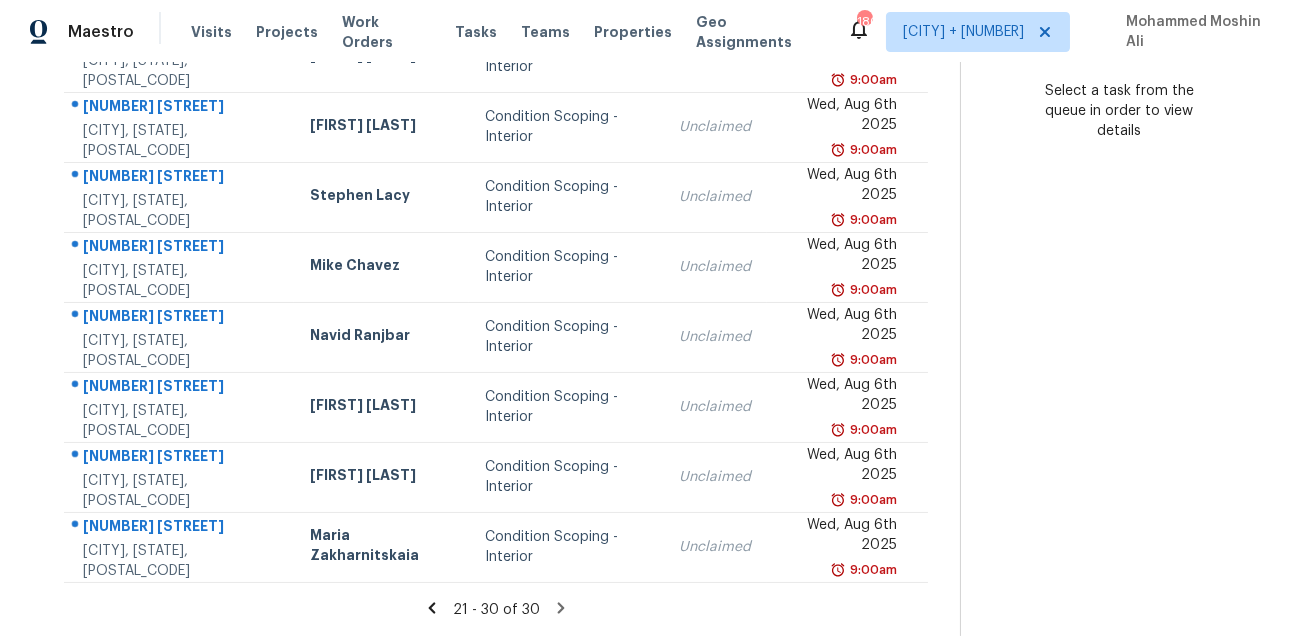 click 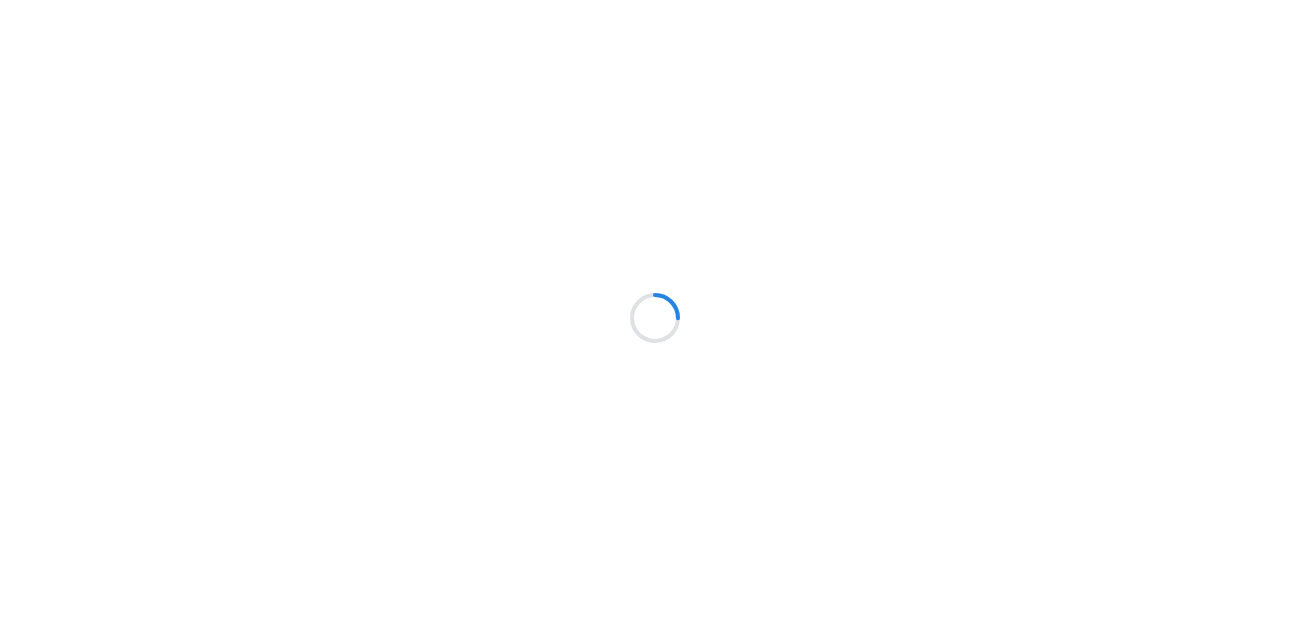 scroll, scrollTop: 0, scrollLeft: 0, axis: both 